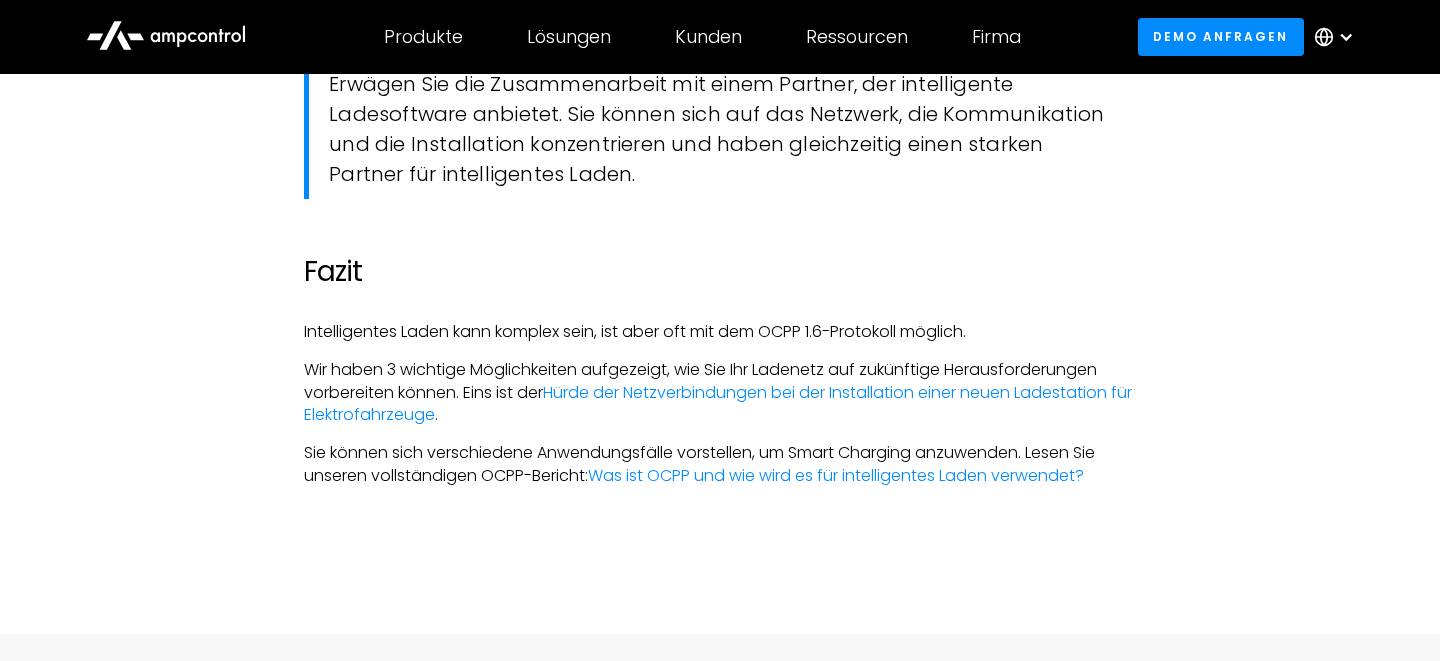scroll, scrollTop: 5499, scrollLeft: 0, axis: vertical 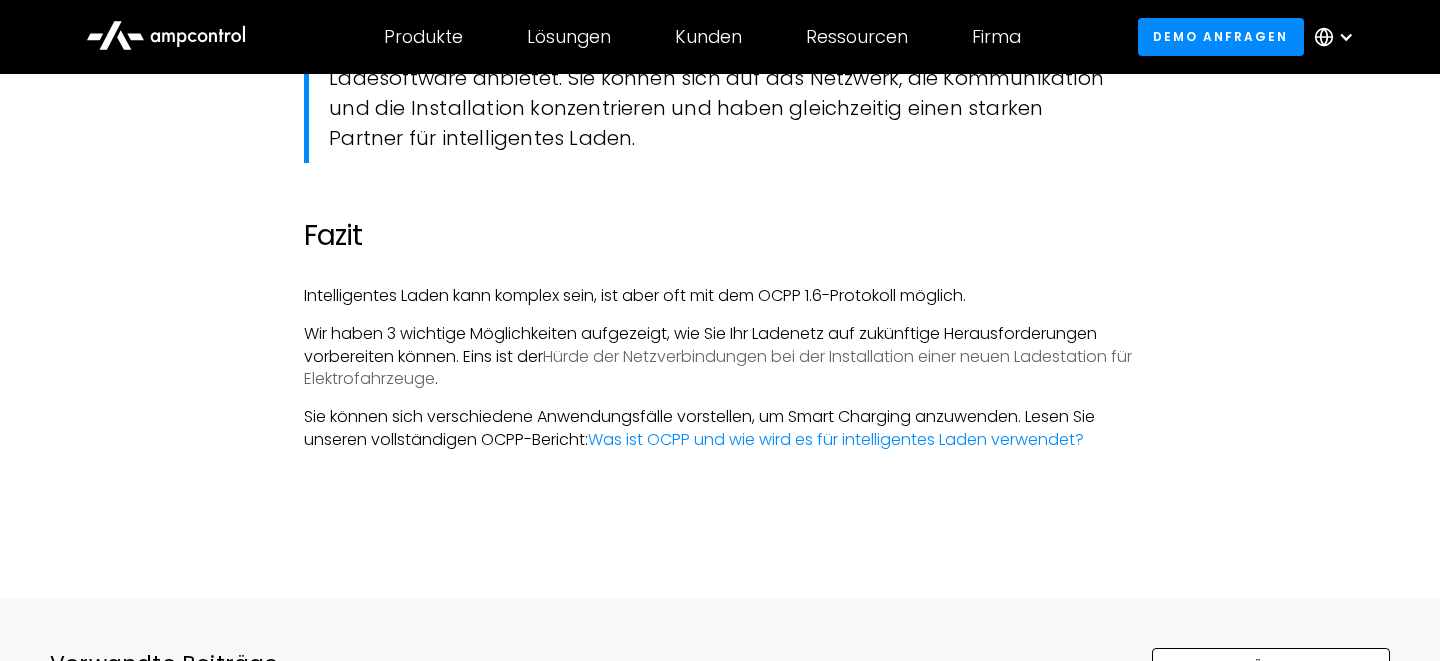 click on "Hürde der Netzverbindungen bei der Installation einer neuen Ladestation für Elektrofahrzeuge" at bounding box center (718, 367) 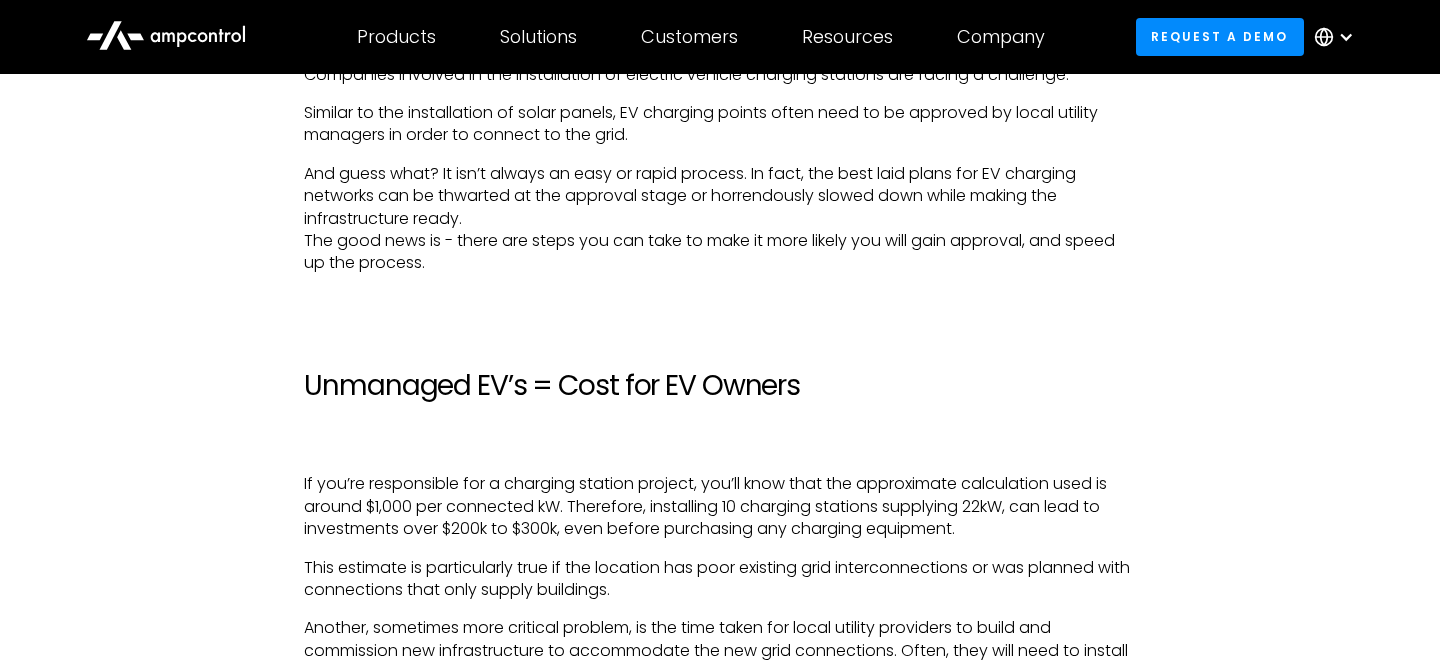 scroll, scrollTop: 1287, scrollLeft: 0, axis: vertical 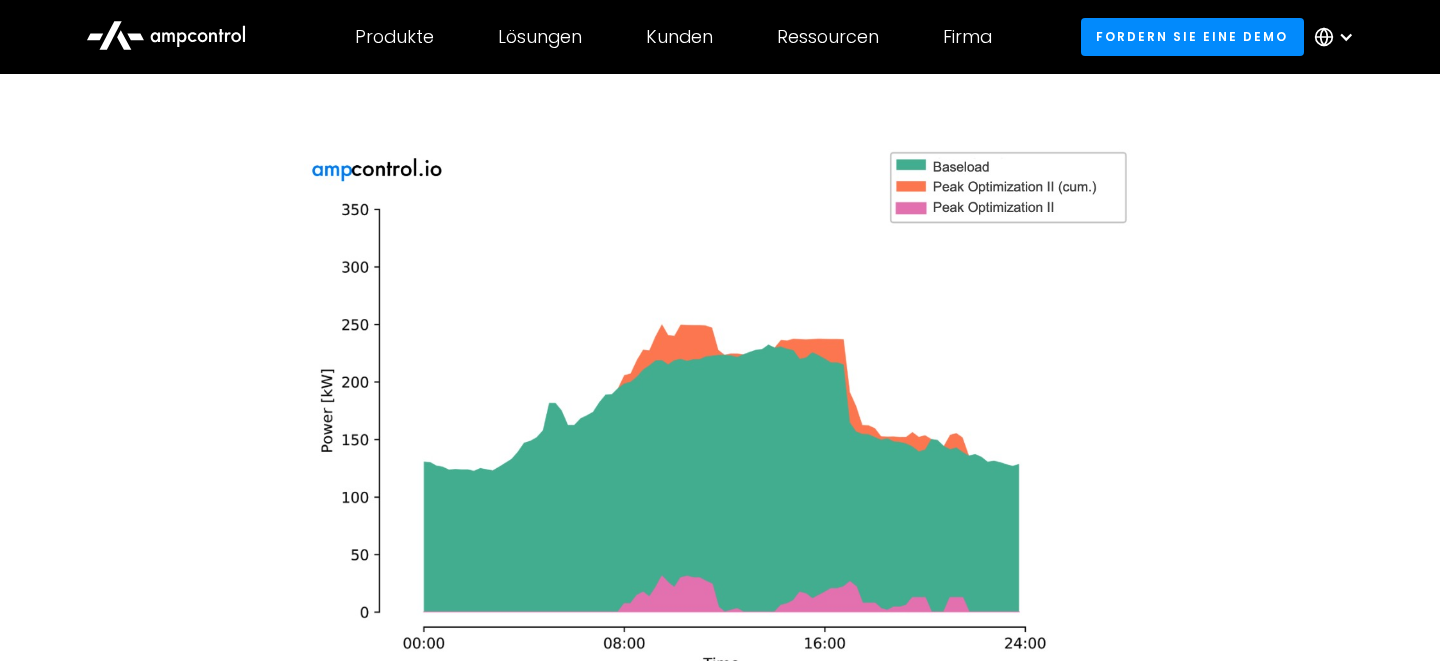 click 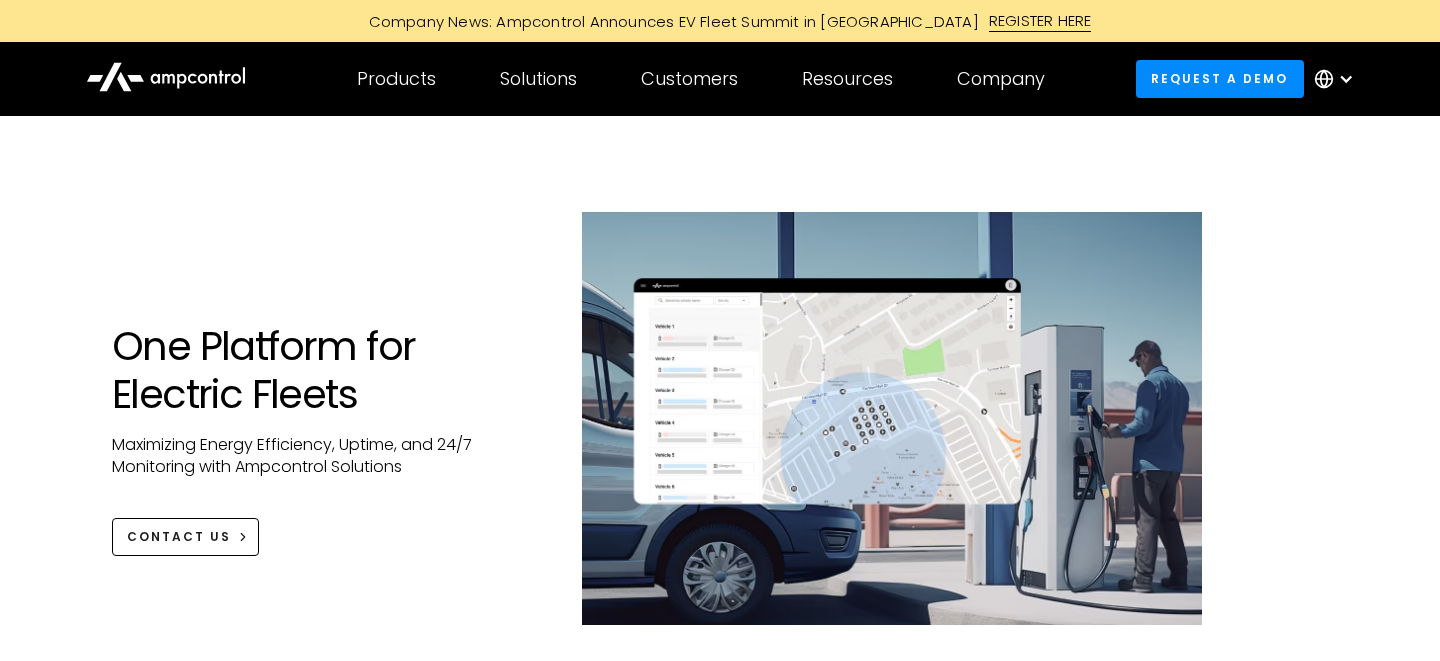 scroll, scrollTop: 0, scrollLeft: 0, axis: both 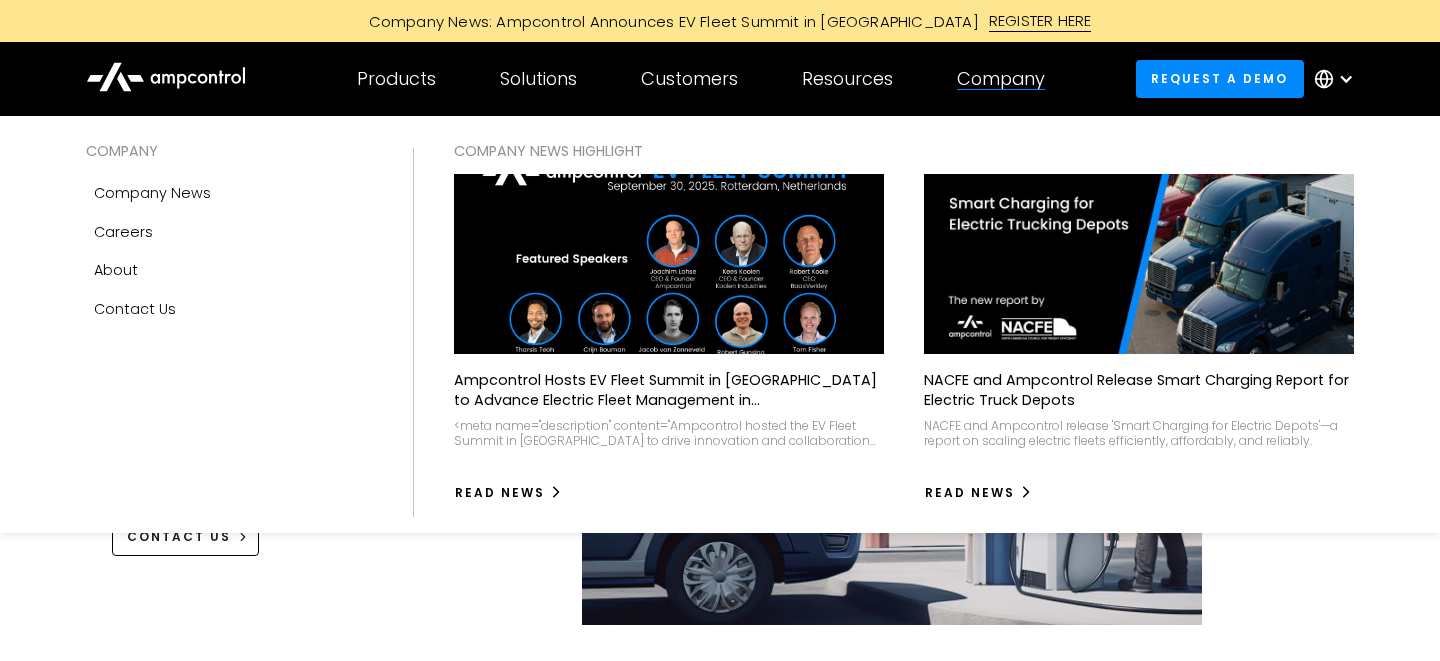 click on "Company" at bounding box center (1001, 79) 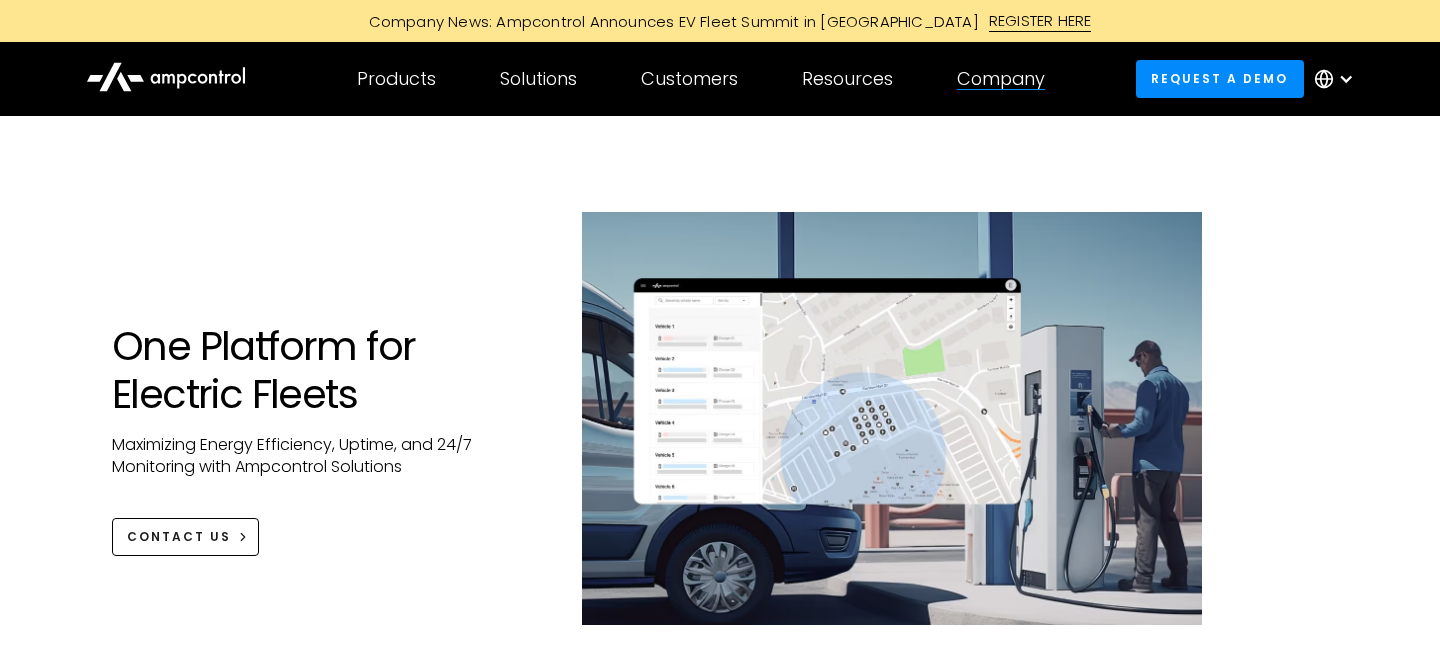 click on "Company" at bounding box center [1001, 79] 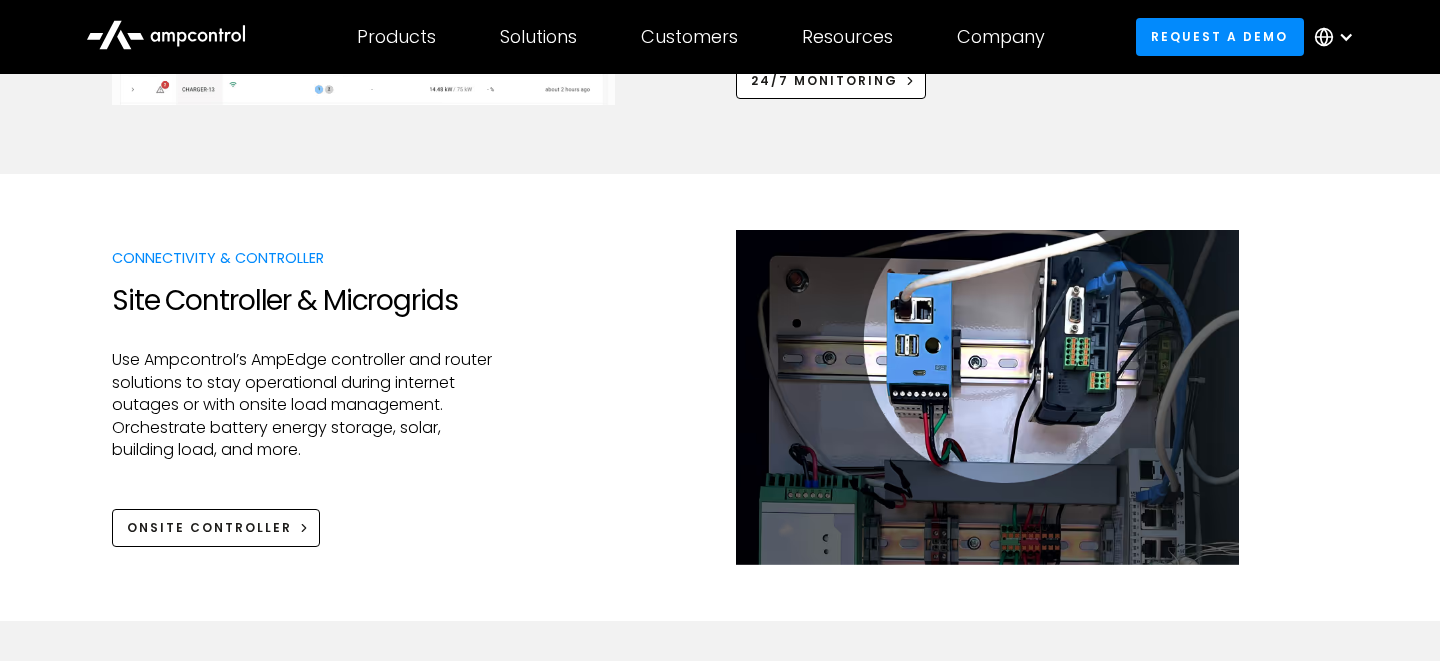 scroll, scrollTop: 2223, scrollLeft: 0, axis: vertical 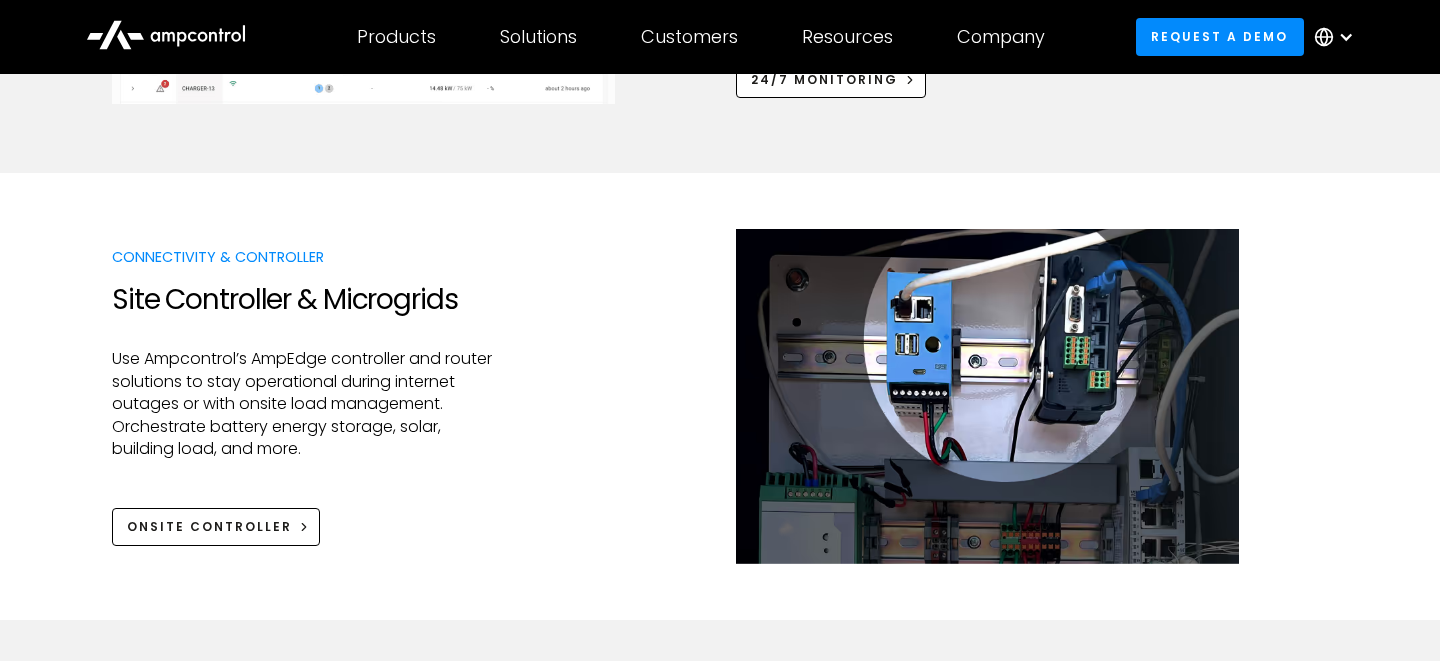 click 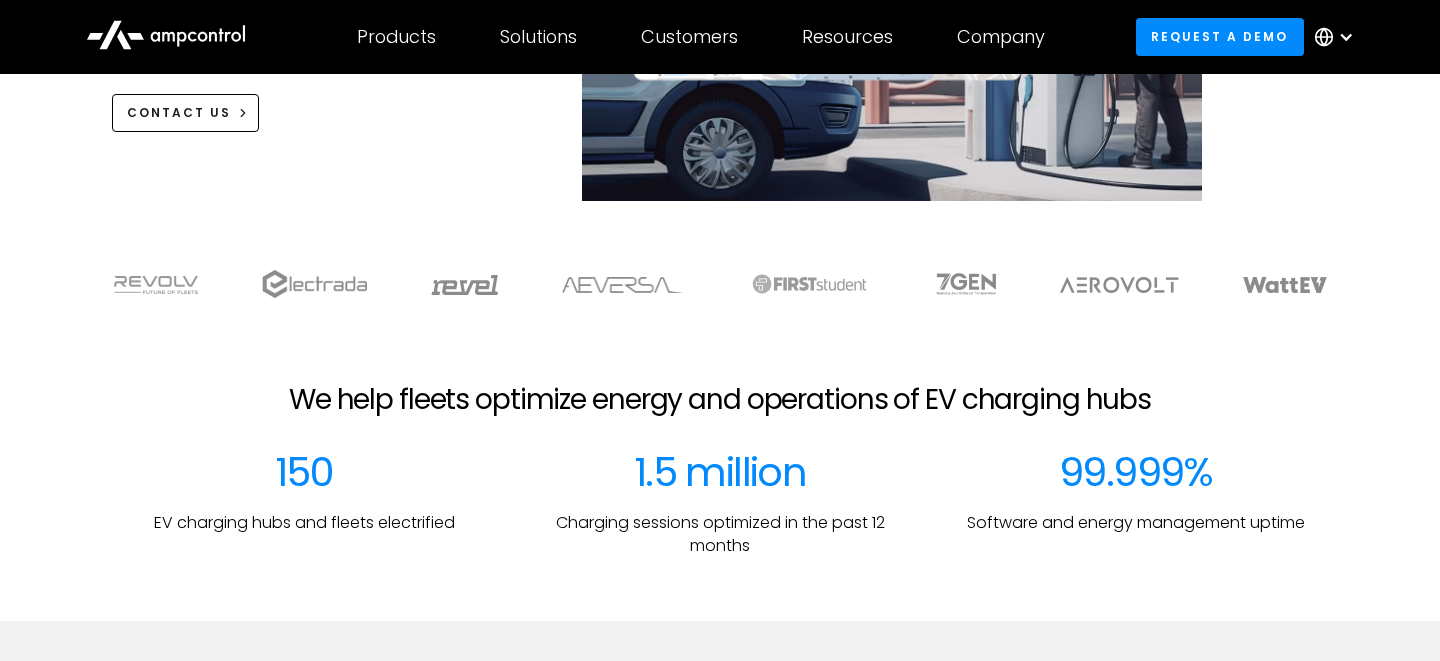 scroll, scrollTop: 468, scrollLeft: 0, axis: vertical 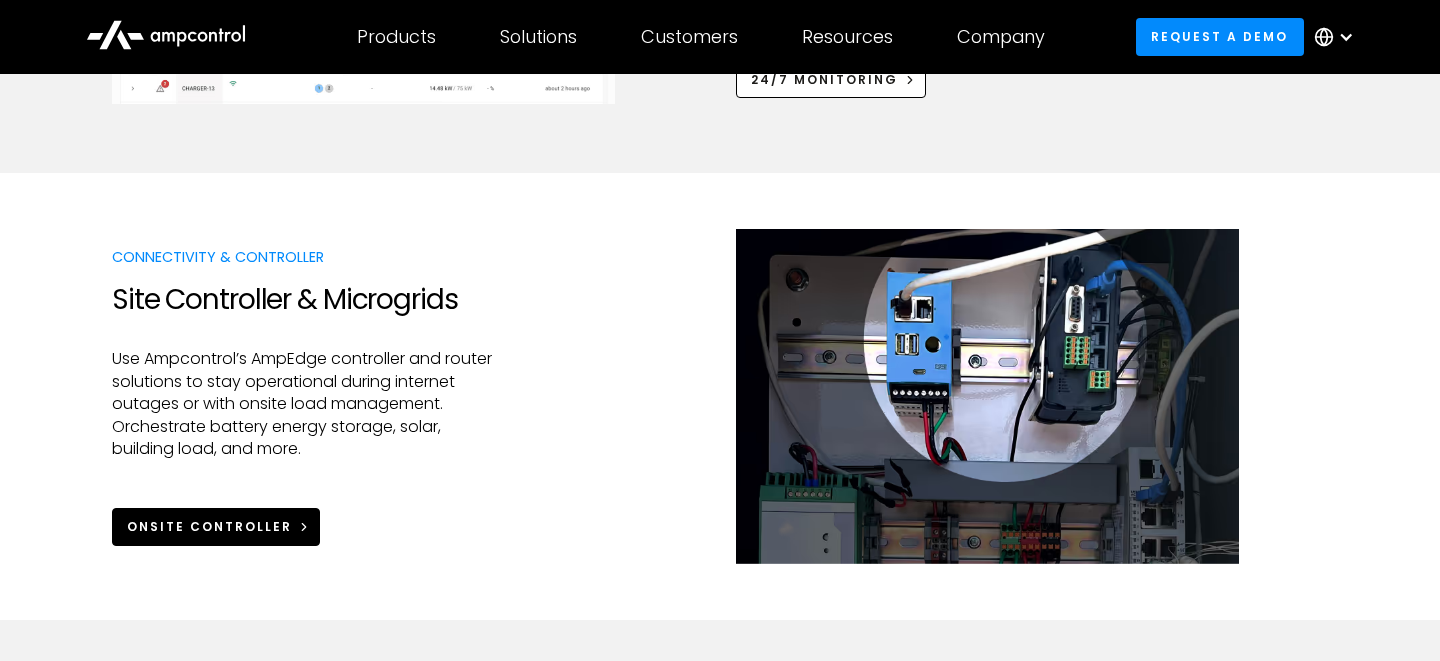click on "Onsite Controller" at bounding box center (209, 527) 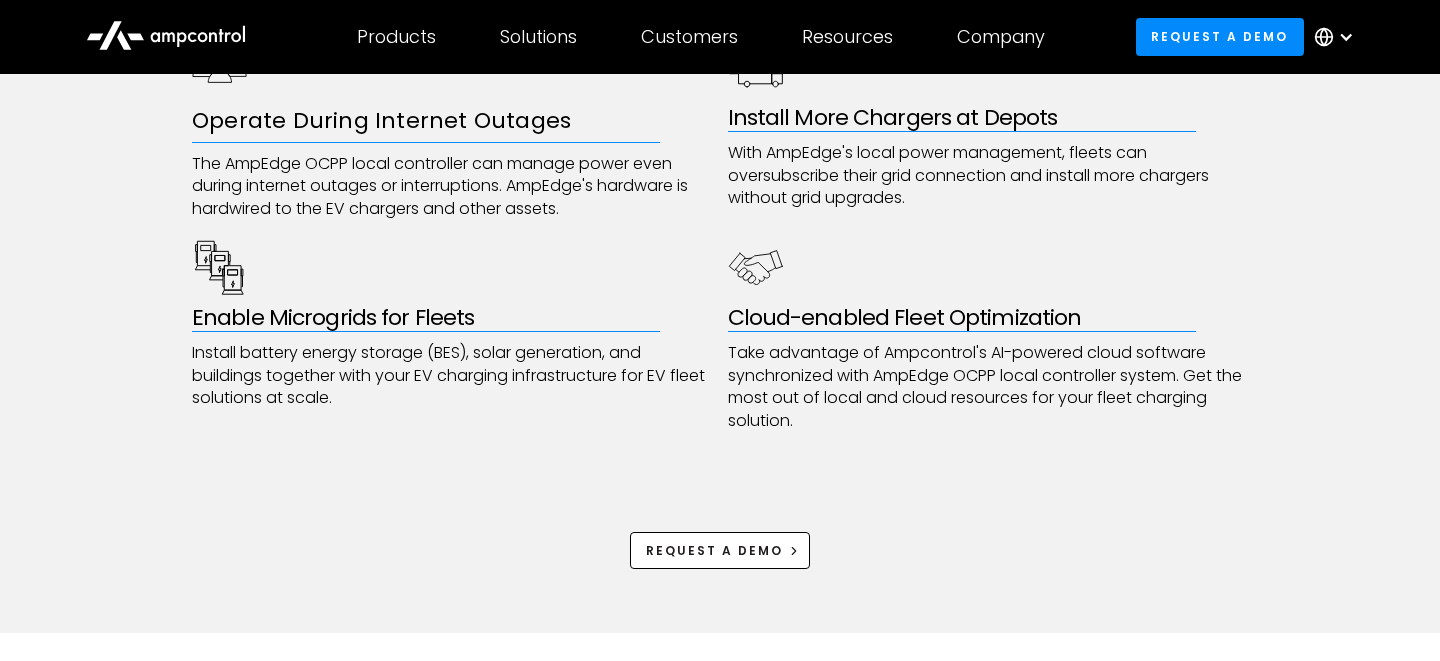 scroll, scrollTop: 1287, scrollLeft: 0, axis: vertical 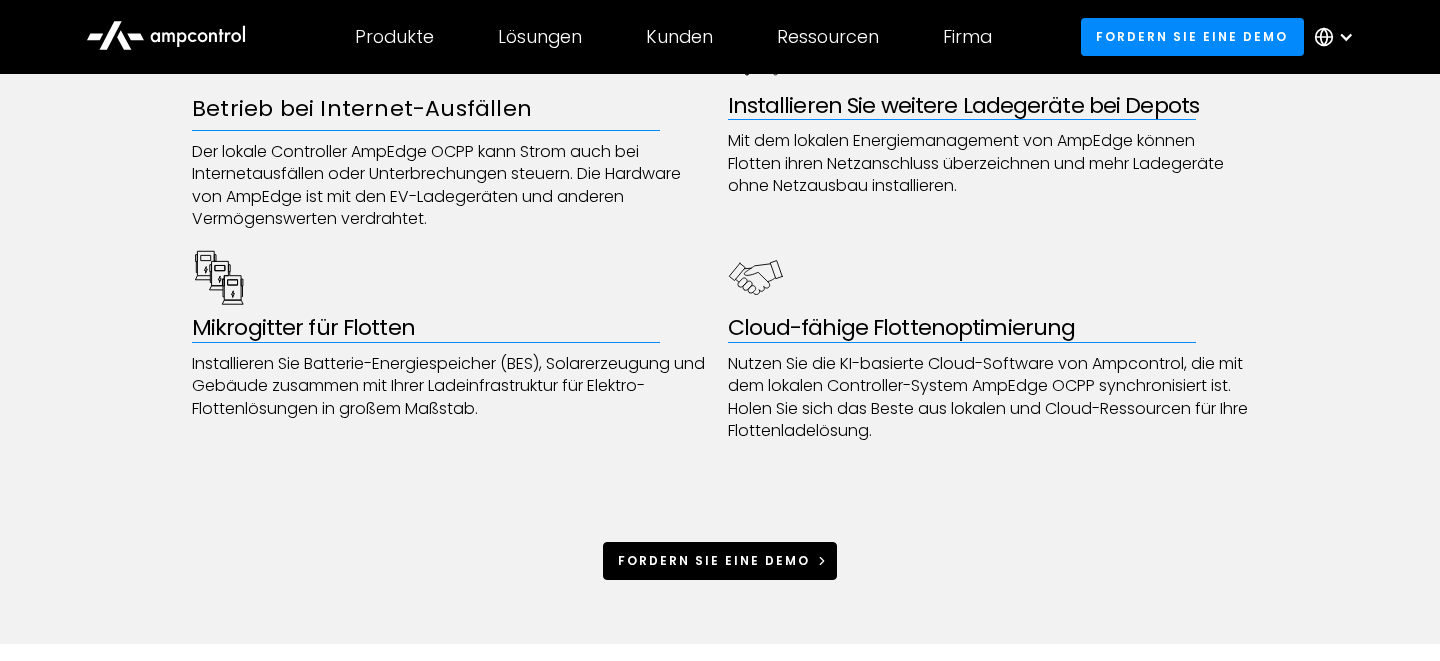 click on "Fordern Sie eine Demo" at bounding box center (714, 561) 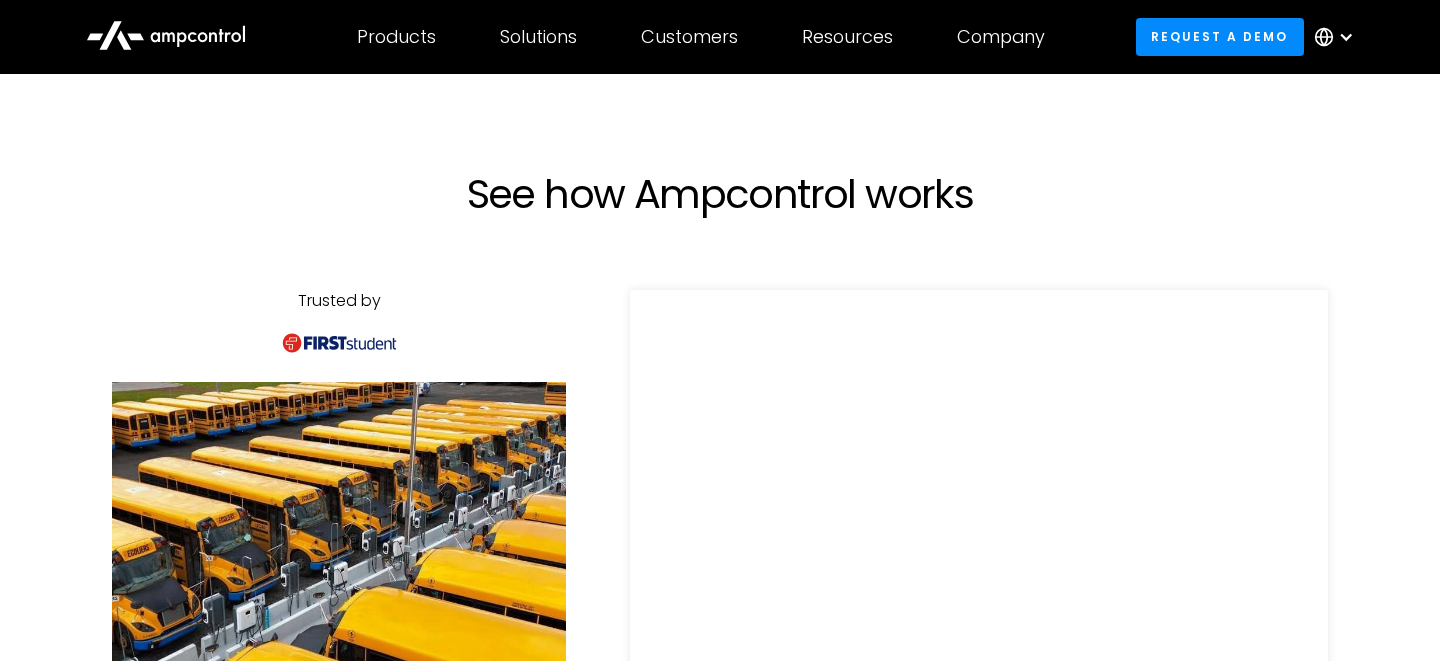 scroll, scrollTop: 0, scrollLeft: 0, axis: both 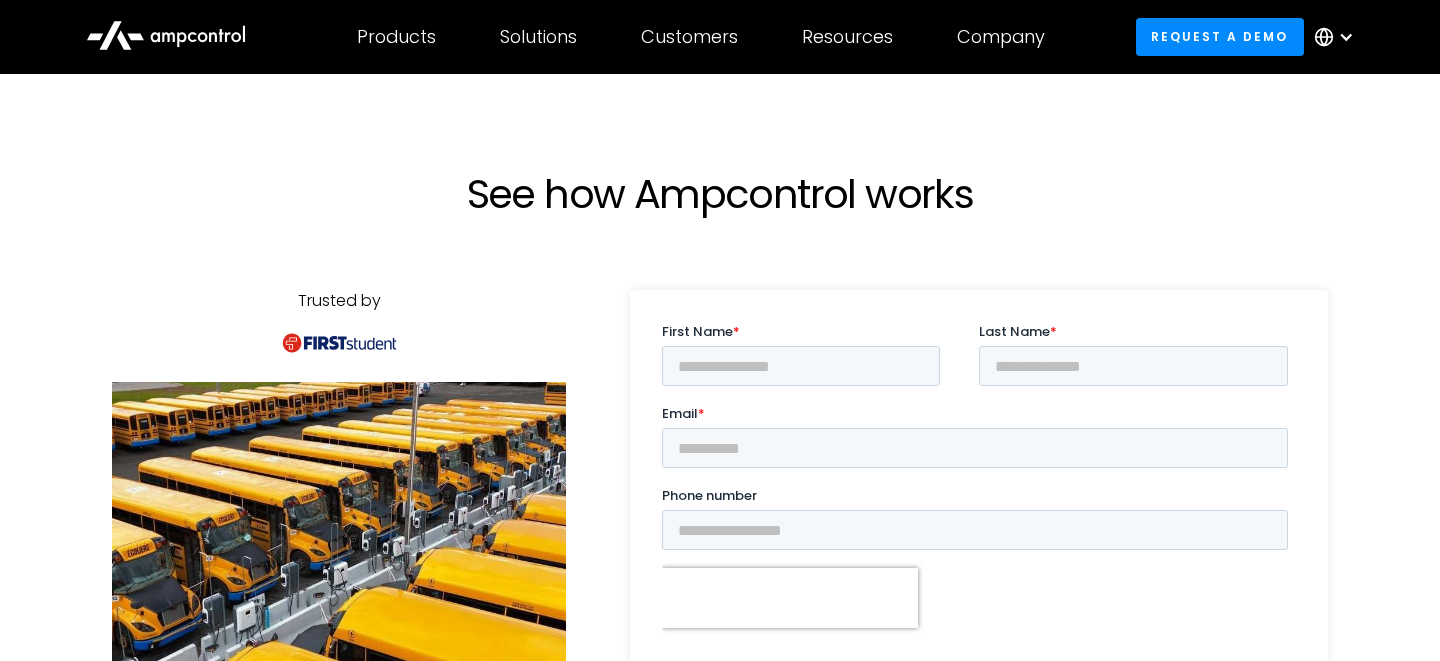 click 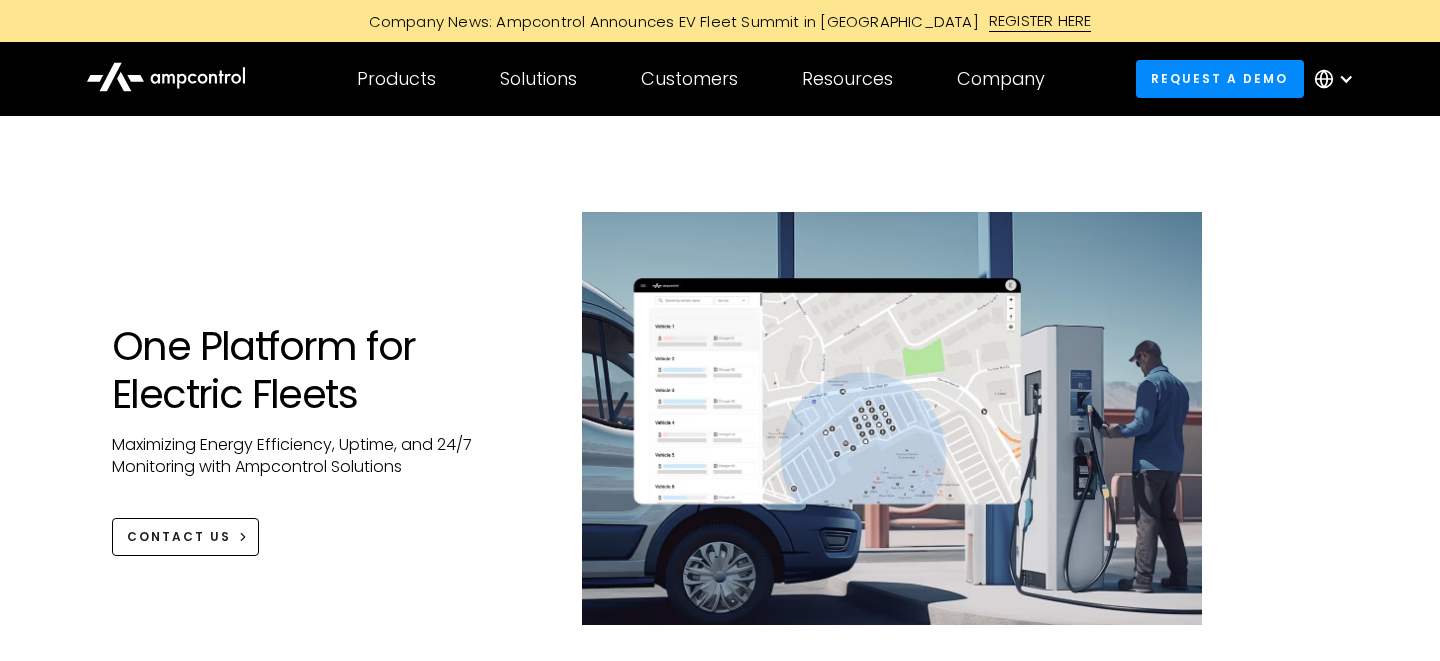 scroll, scrollTop: 0, scrollLeft: 0, axis: both 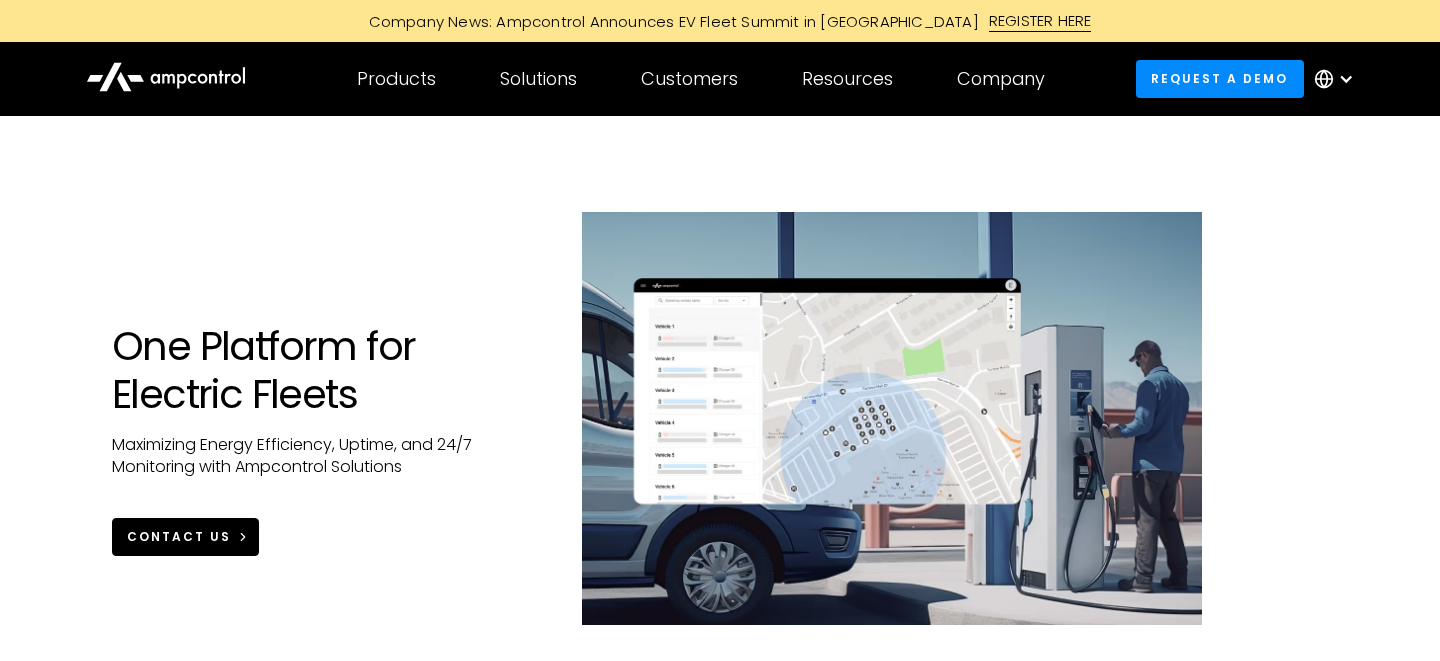 click on "CONTACT US" at bounding box center [179, 537] 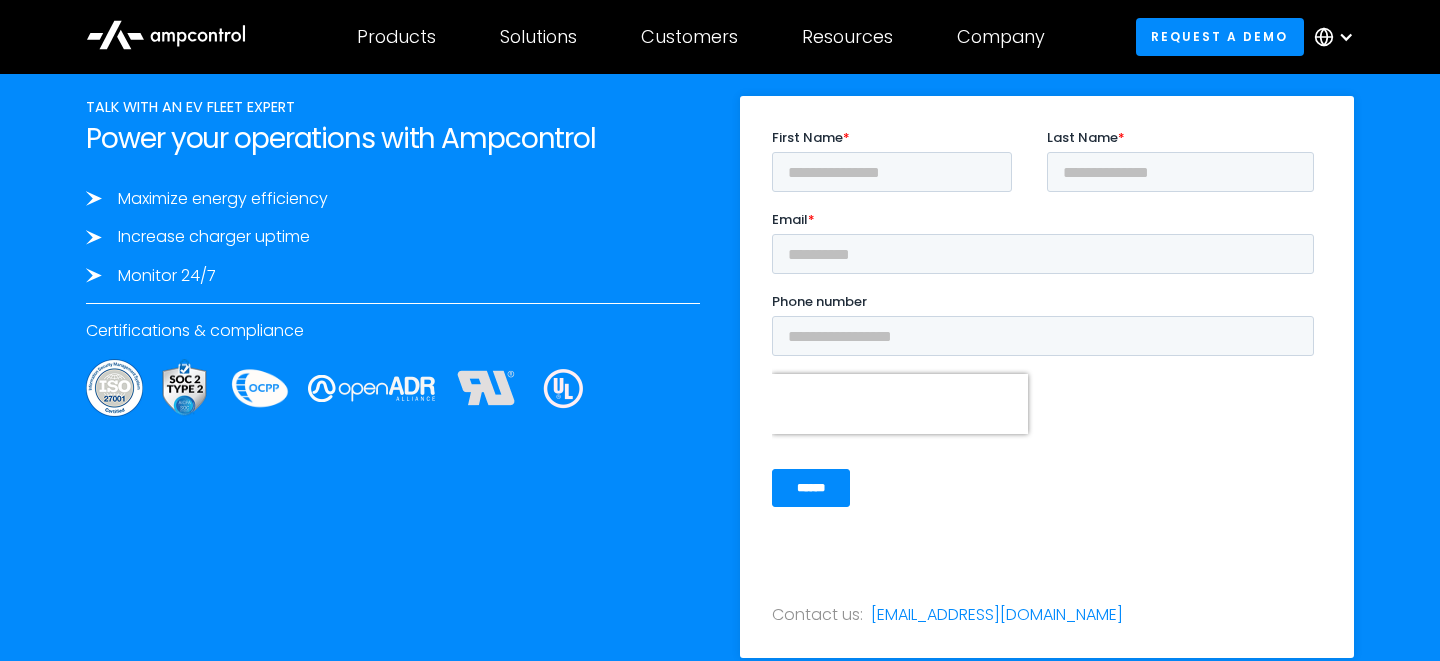 scroll, scrollTop: 6486, scrollLeft: 0, axis: vertical 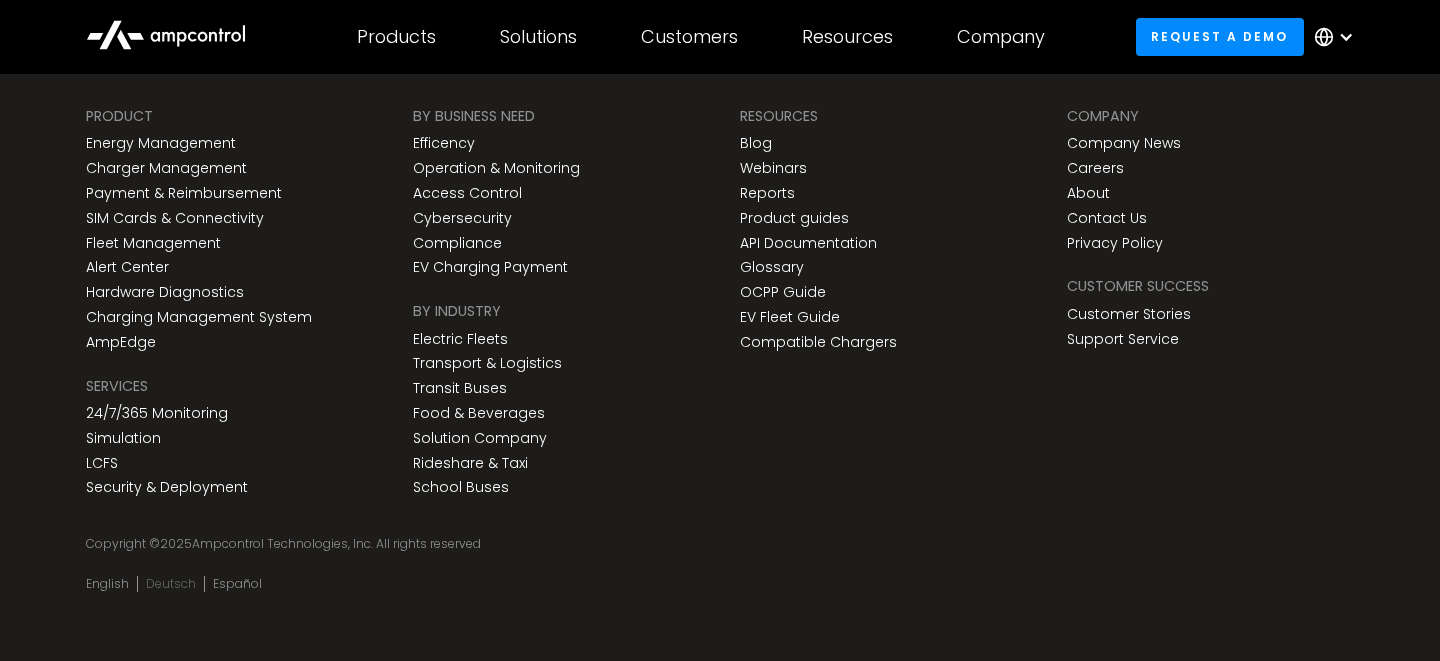 click on "Deutsch" at bounding box center [171, 584] 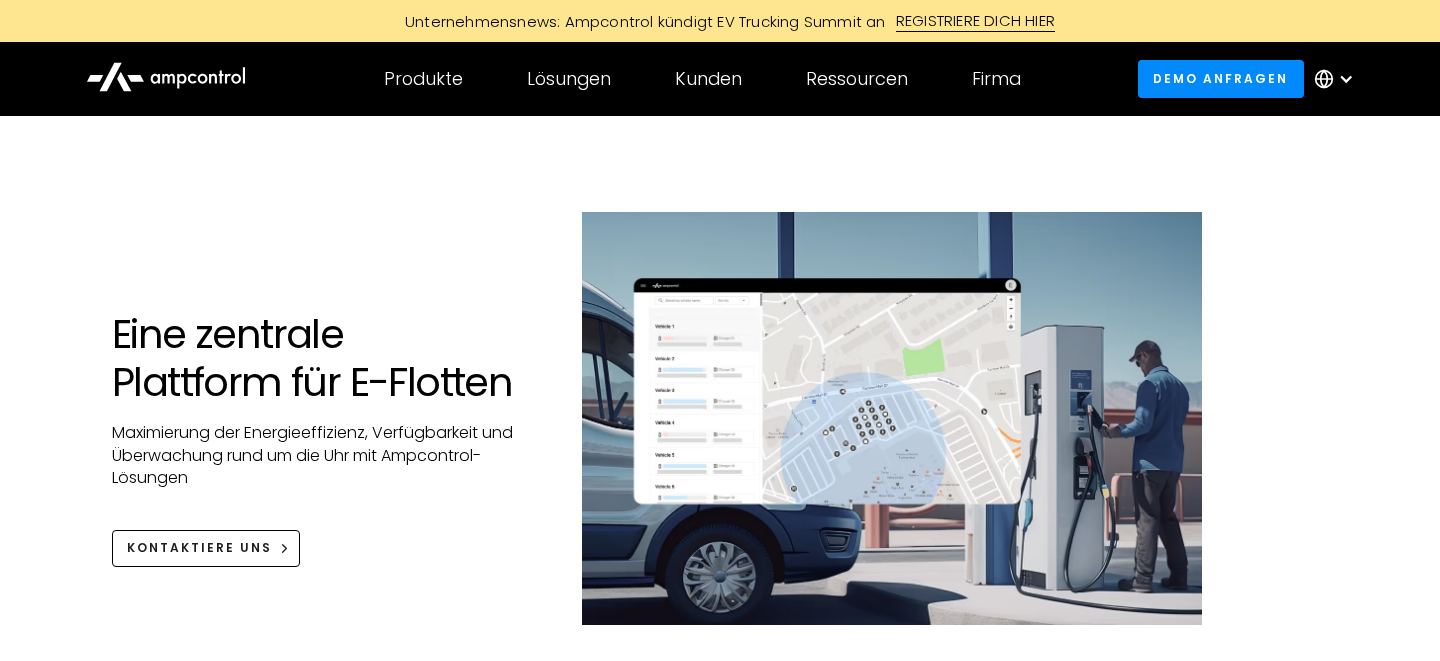 scroll, scrollTop: 0, scrollLeft: 0, axis: both 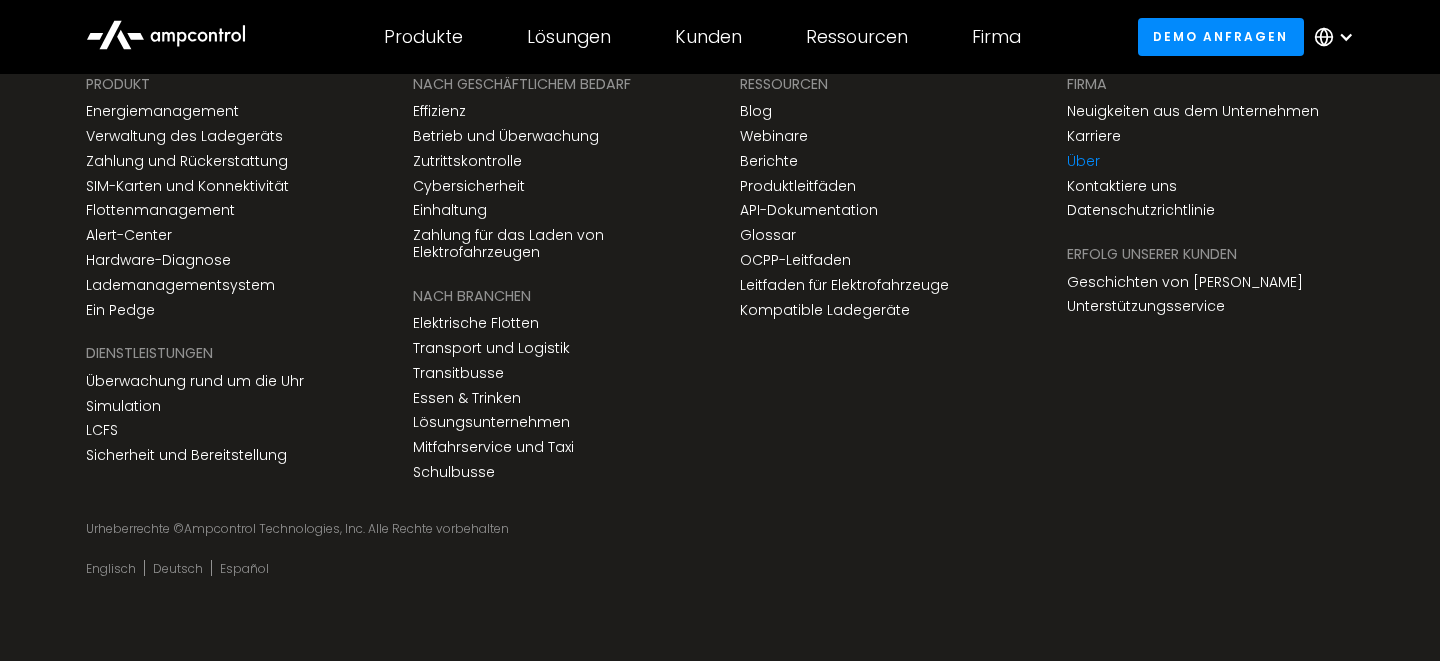 click on "Über" at bounding box center [1083, 161] 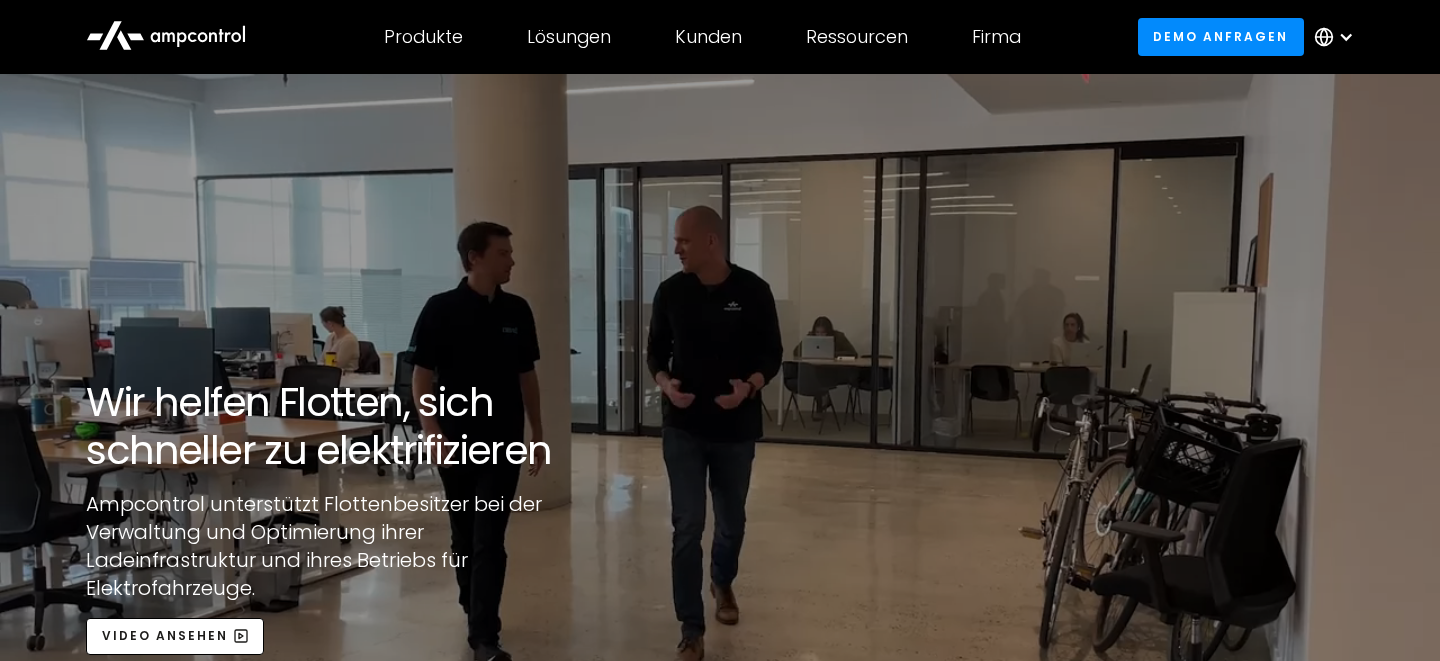 scroll, scrollTop: 0, scrollLeft: 0, axis: both 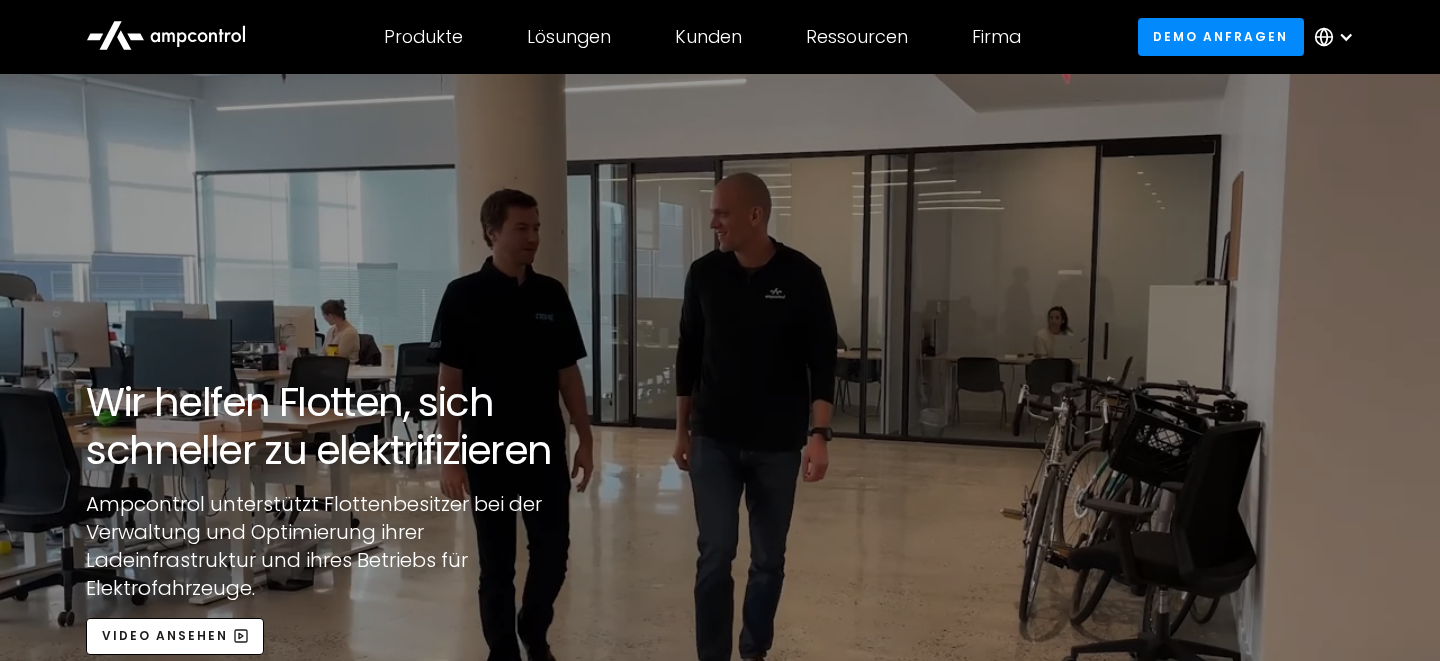 click at bounding box center [720, 404] 